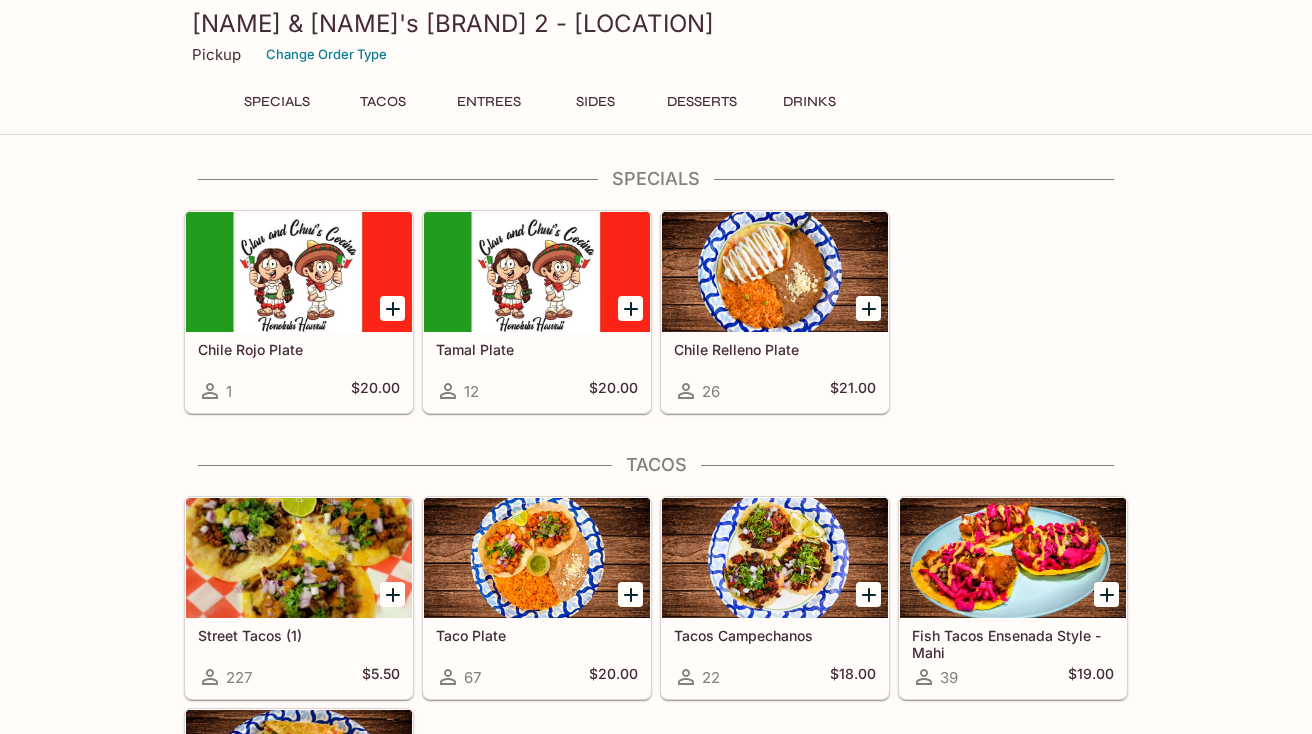 scroll, scrollTop: 0, scrollLeft: 0, axis: both 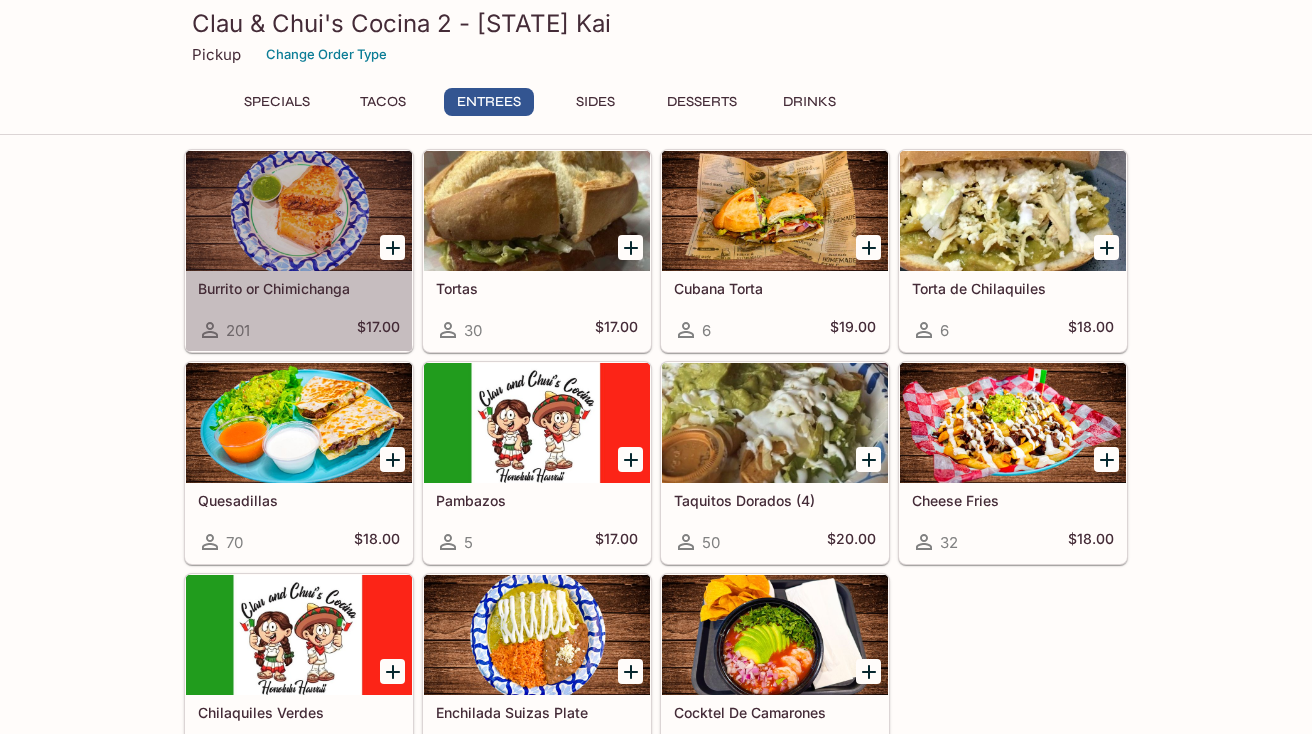 click at bounding box center [299, 211] 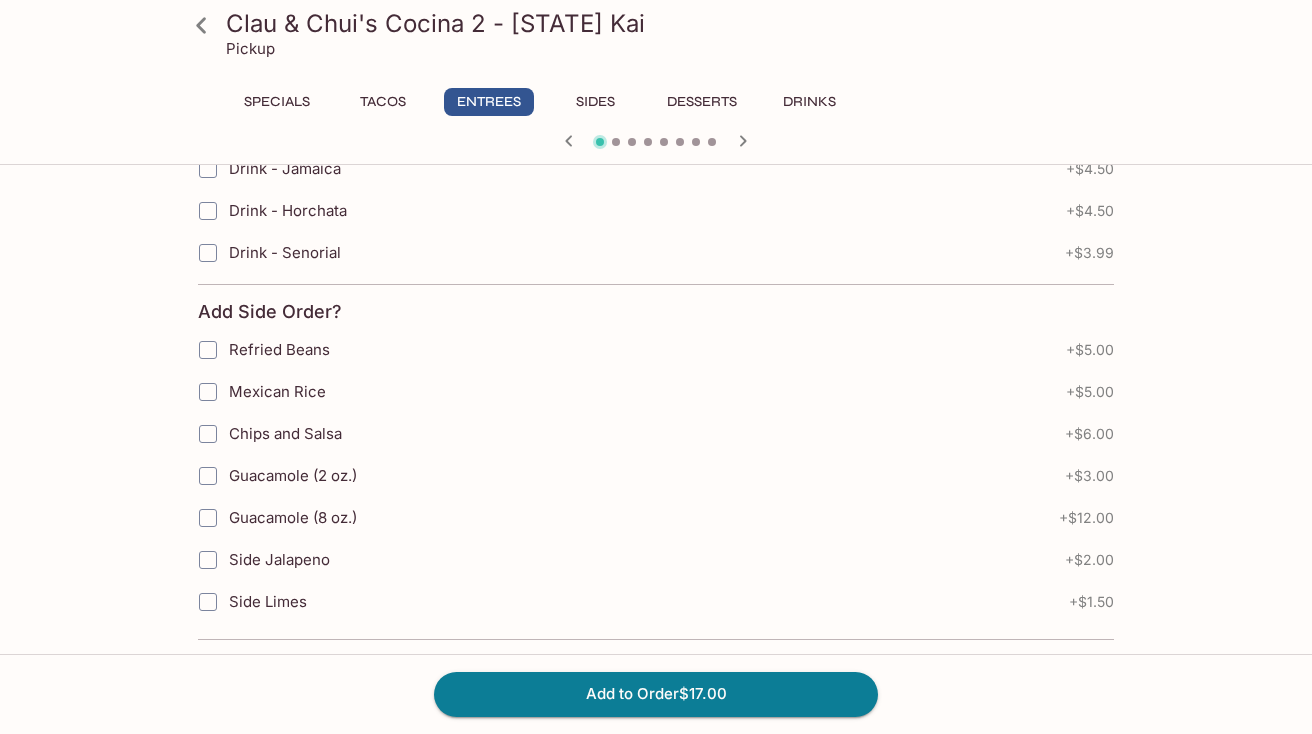 scroll, scrollTop: 0, scrollLeft: 0, axis: both 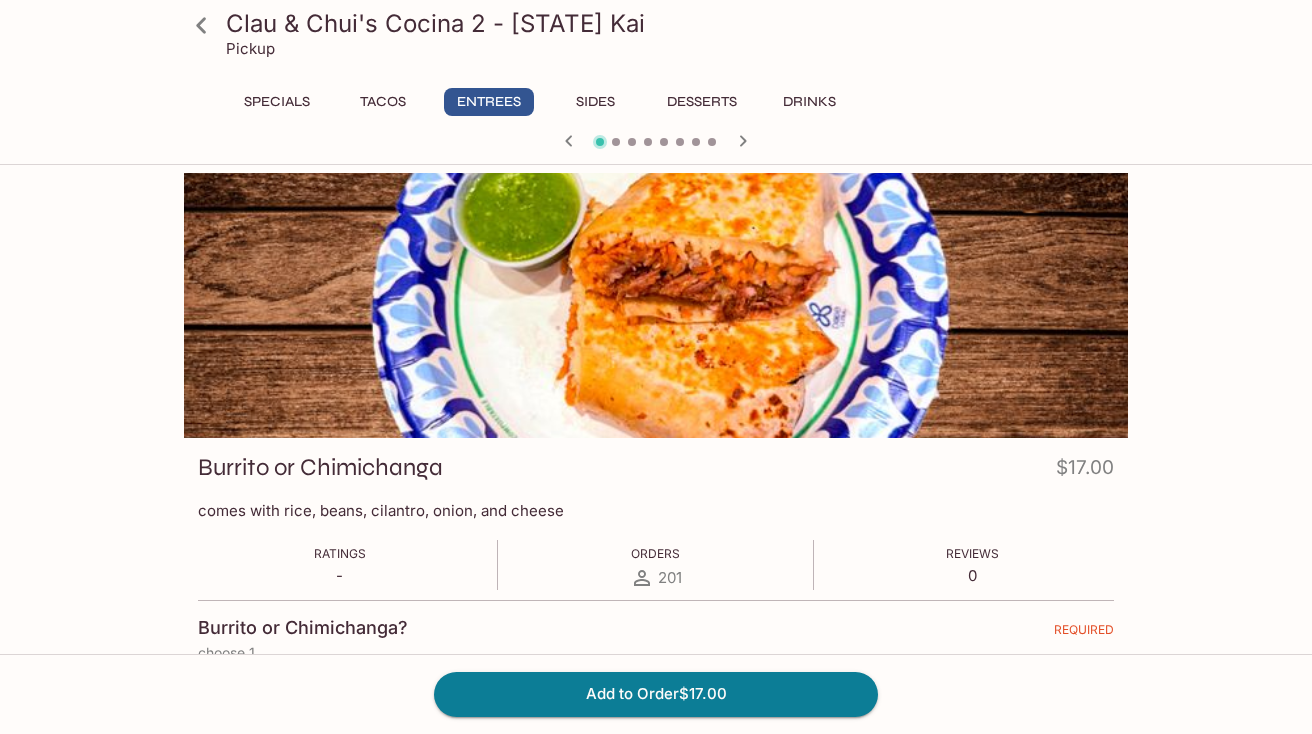 click 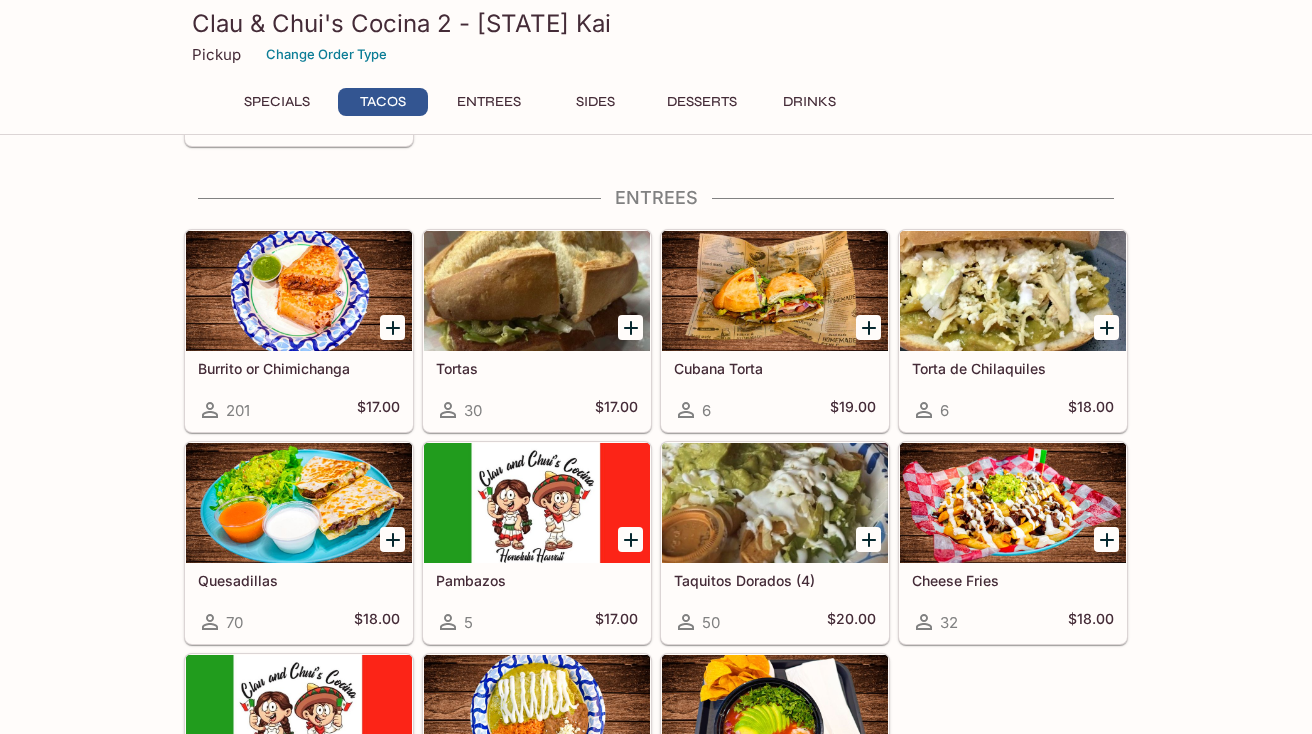scroll, scrollTop: 905, scrollLeft: 0, axis: vertical 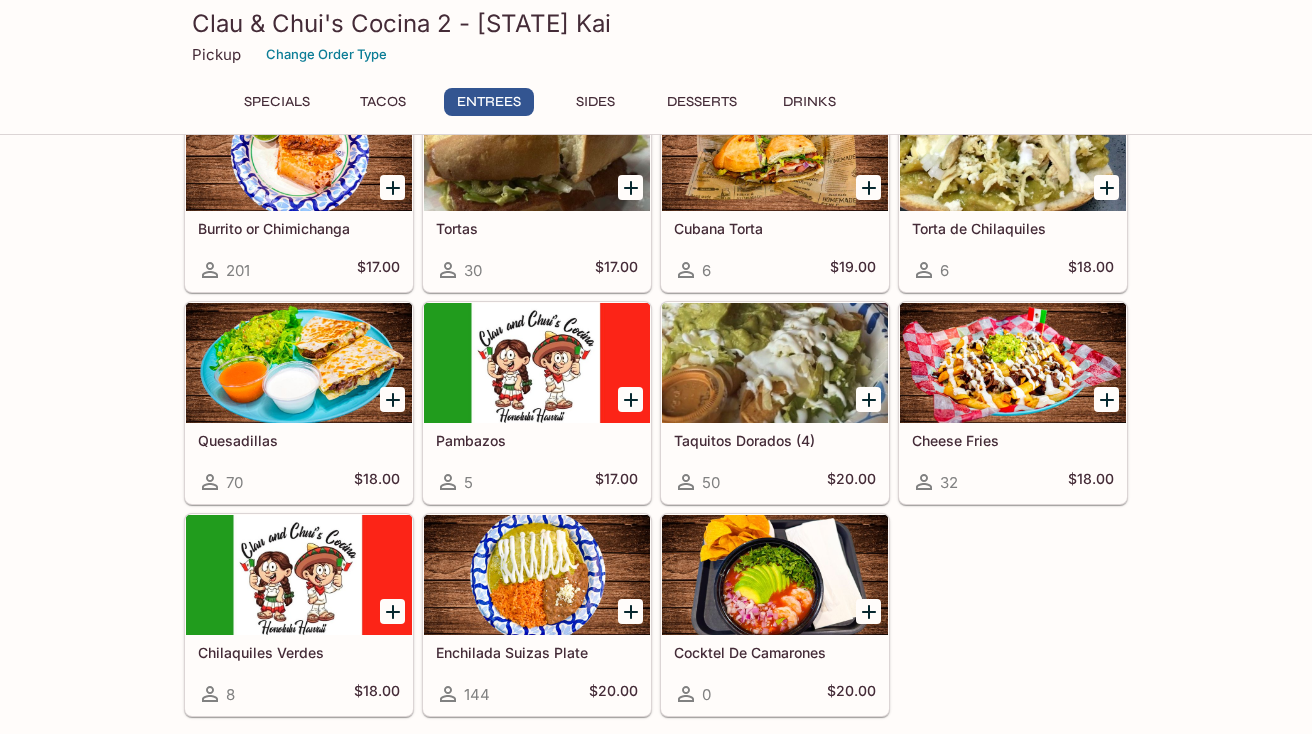 click at bounding box center [537, 363] 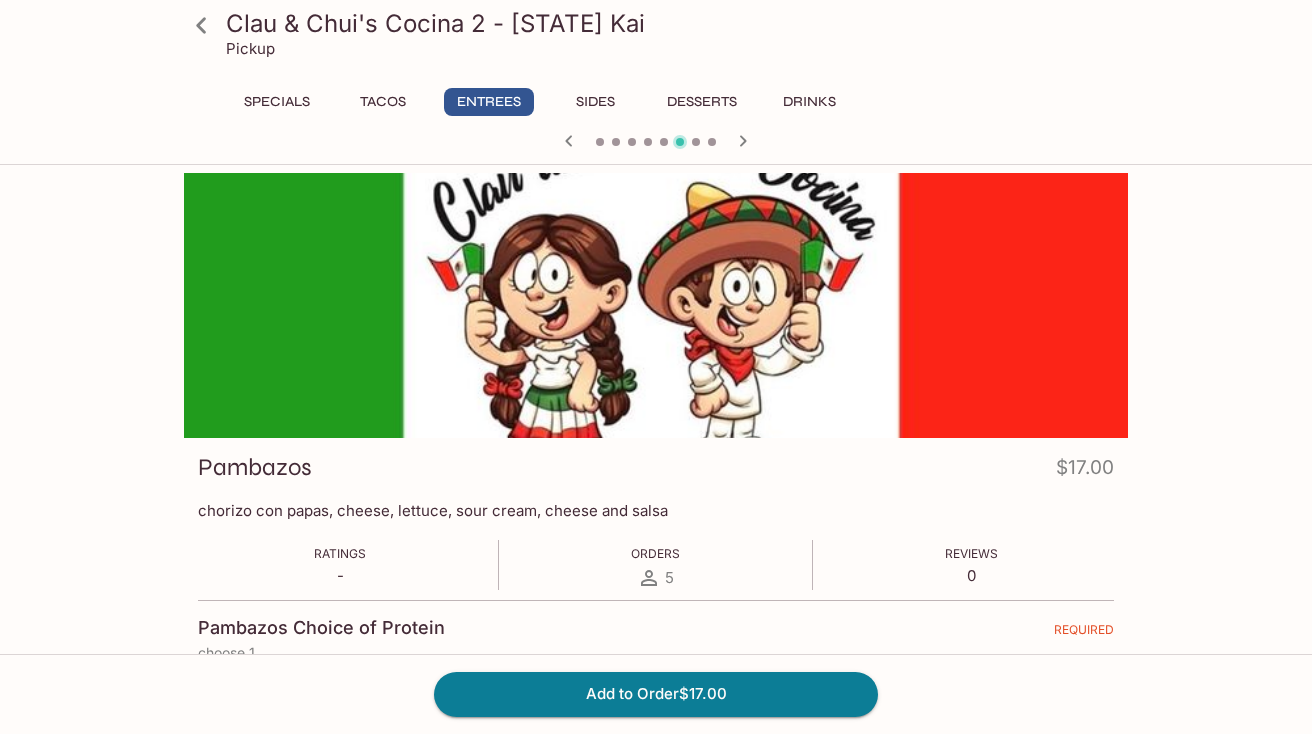 scroll, scrollTop: 20, scrollLeft: 0, axis: vertical 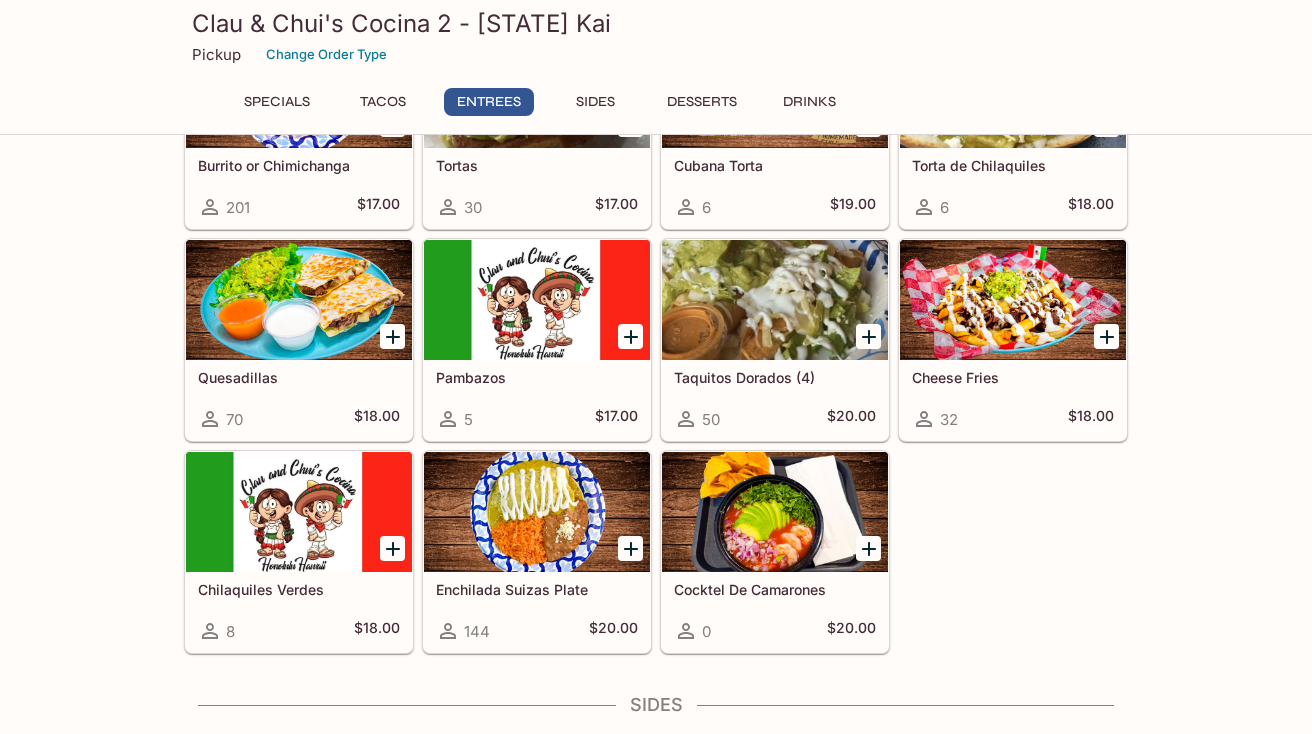 click at bounding box center [299, 512] 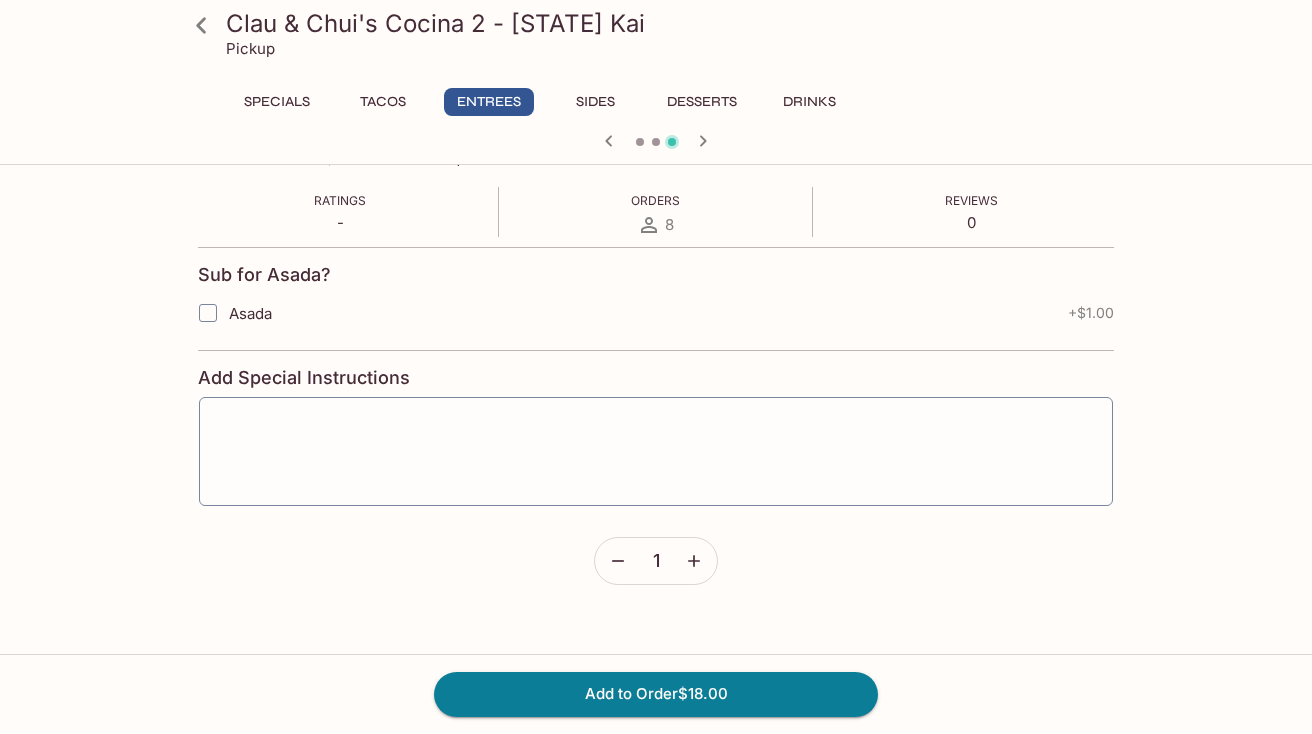 scroll, scrollTop: 294, scrollLeft: 0, axis: vertical 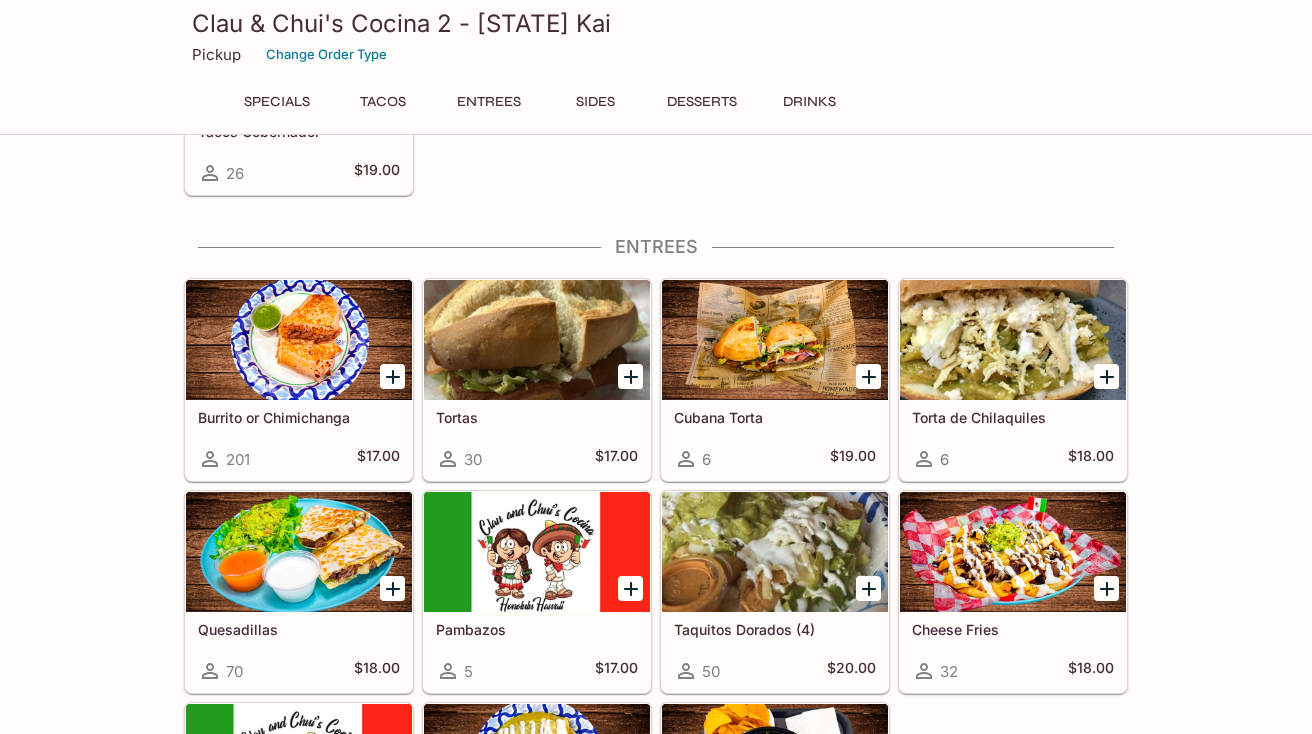 click at bounding box center (299, 340) 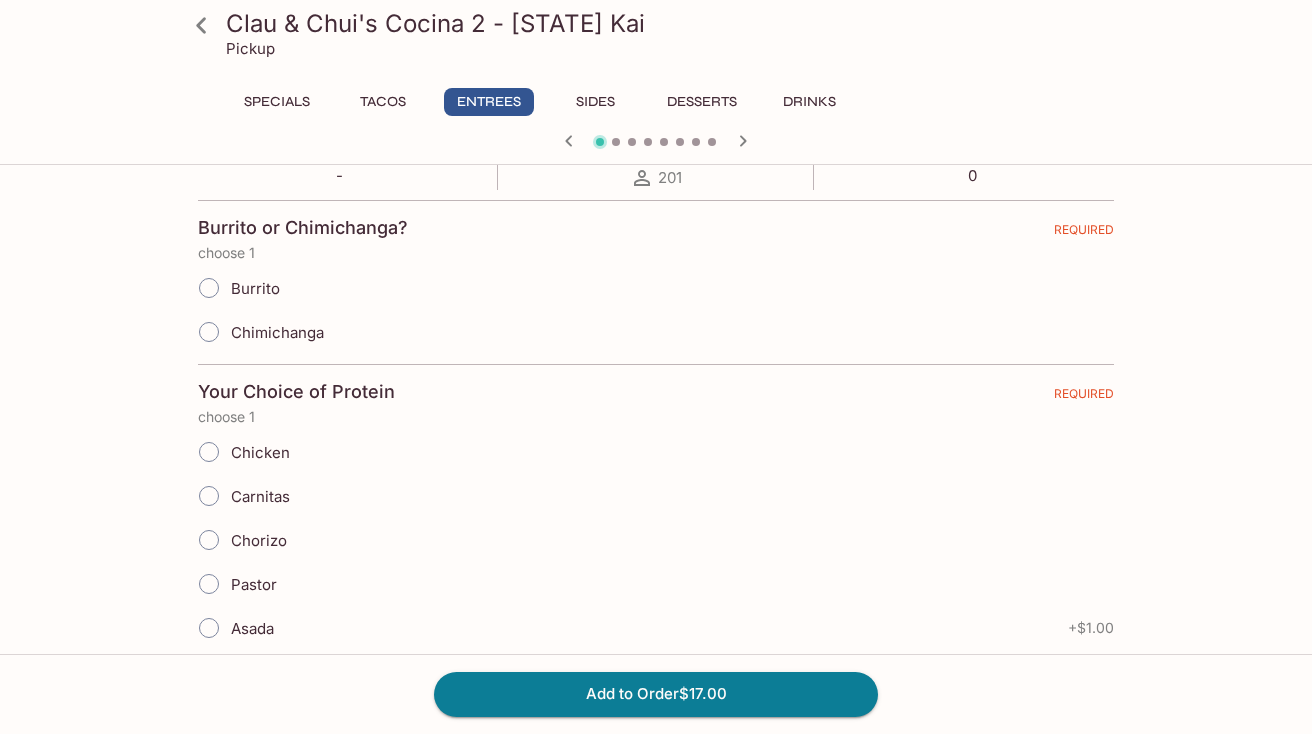scroll, scrollTop: 535, scrollLeft: 0, axis: vertical 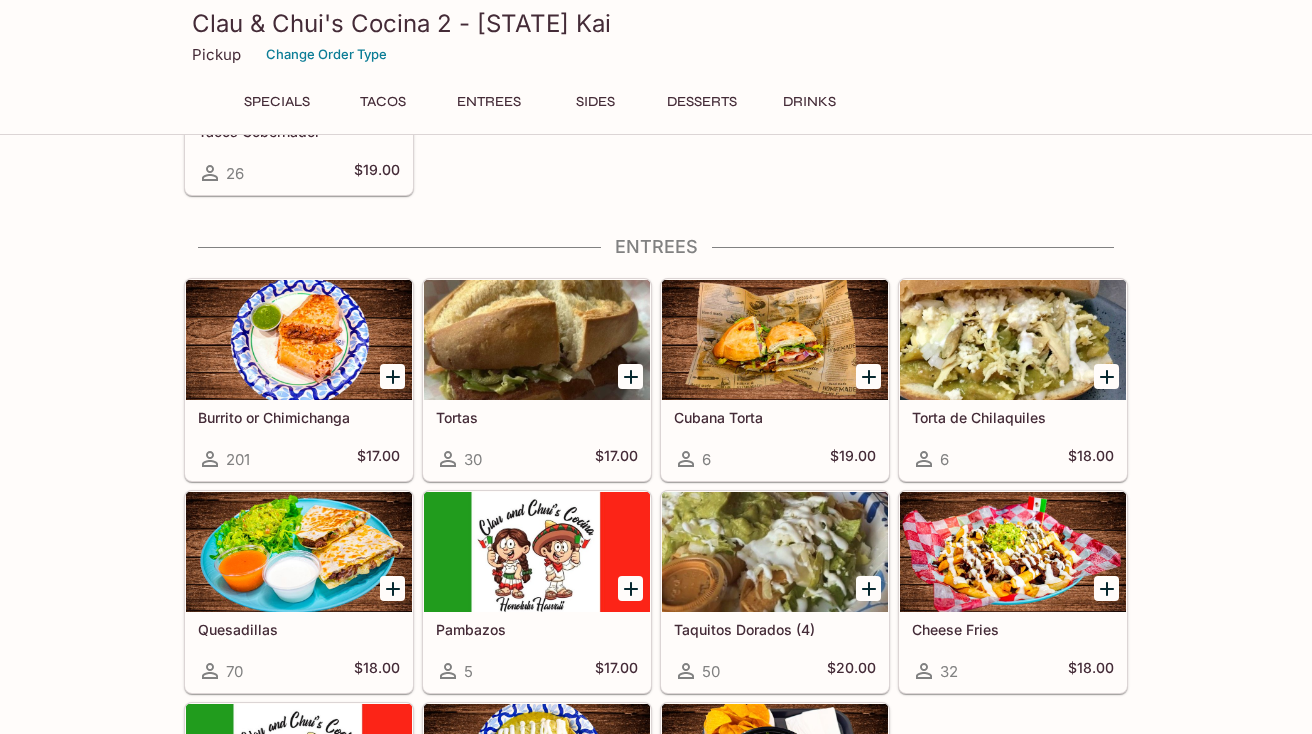 click 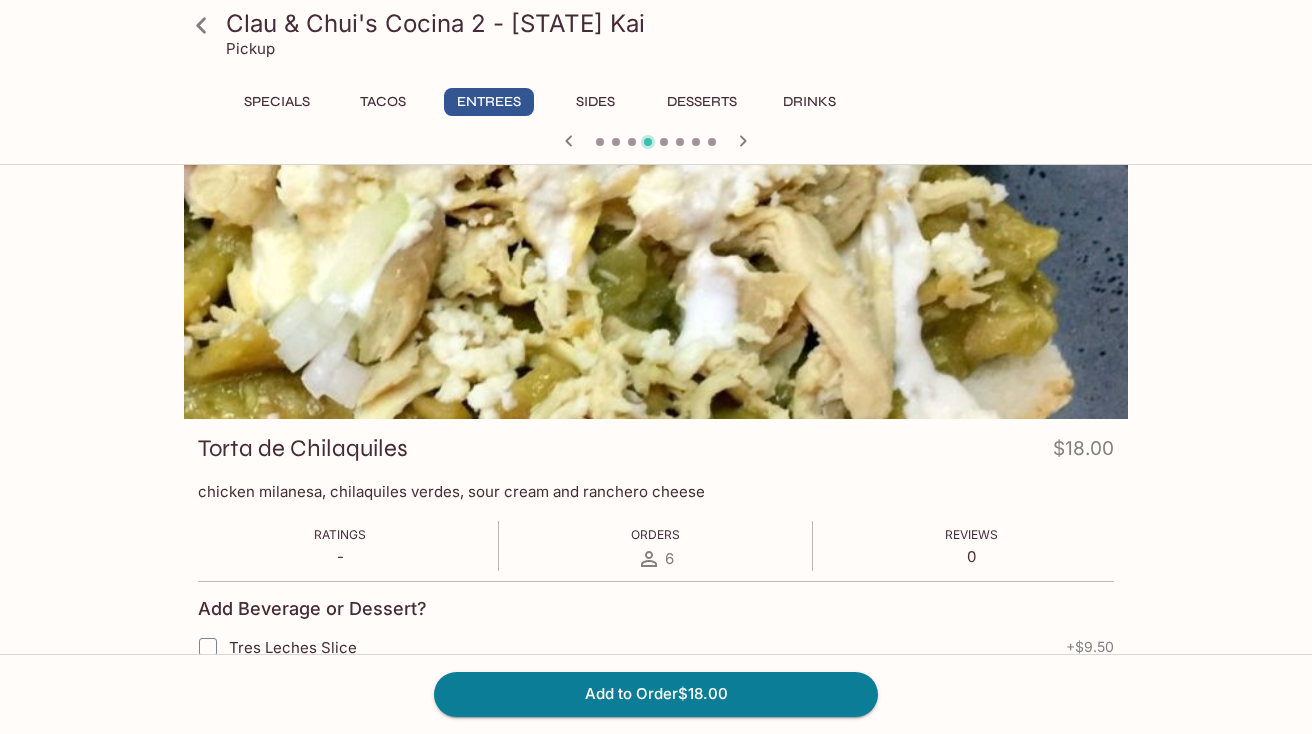 scroll, scrollTop: 0, scrollLeft: 0, axis: both 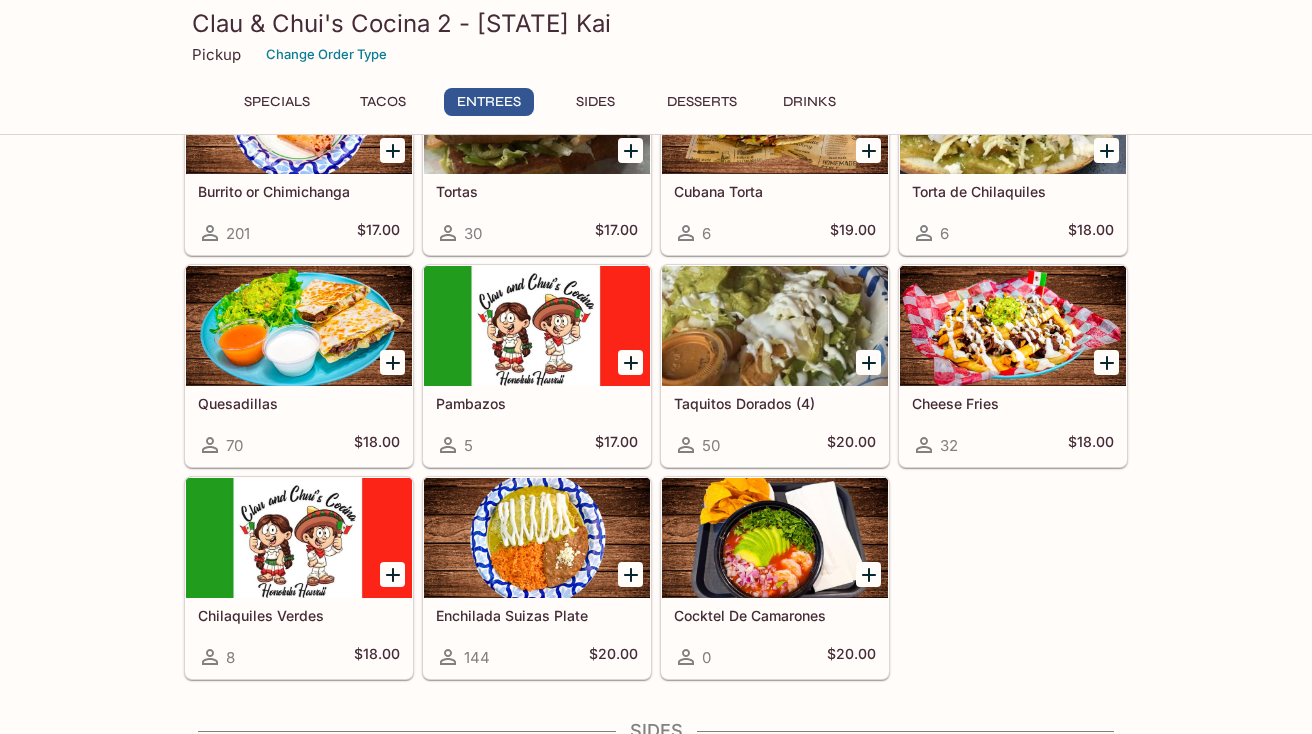 click at bounding box center [775, 326] 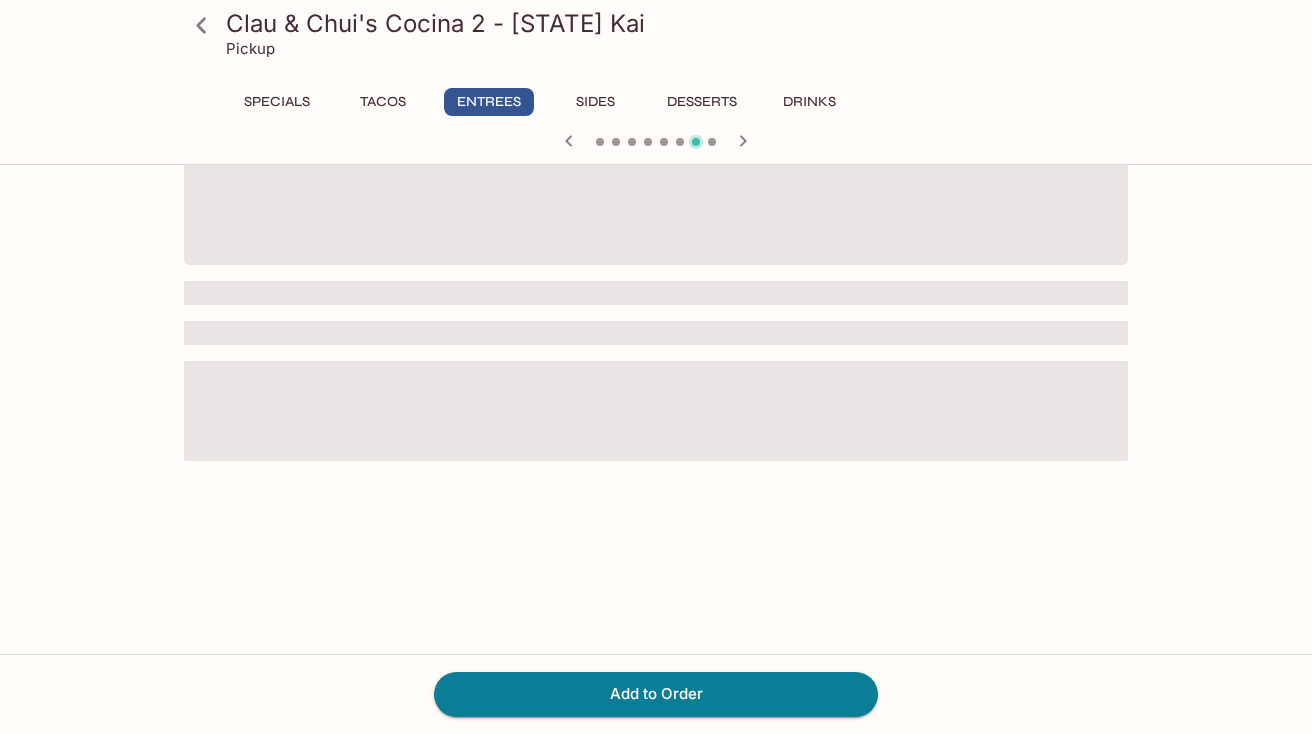 scroll, scrollTop: 0, scrollLeft: 0, axis: both 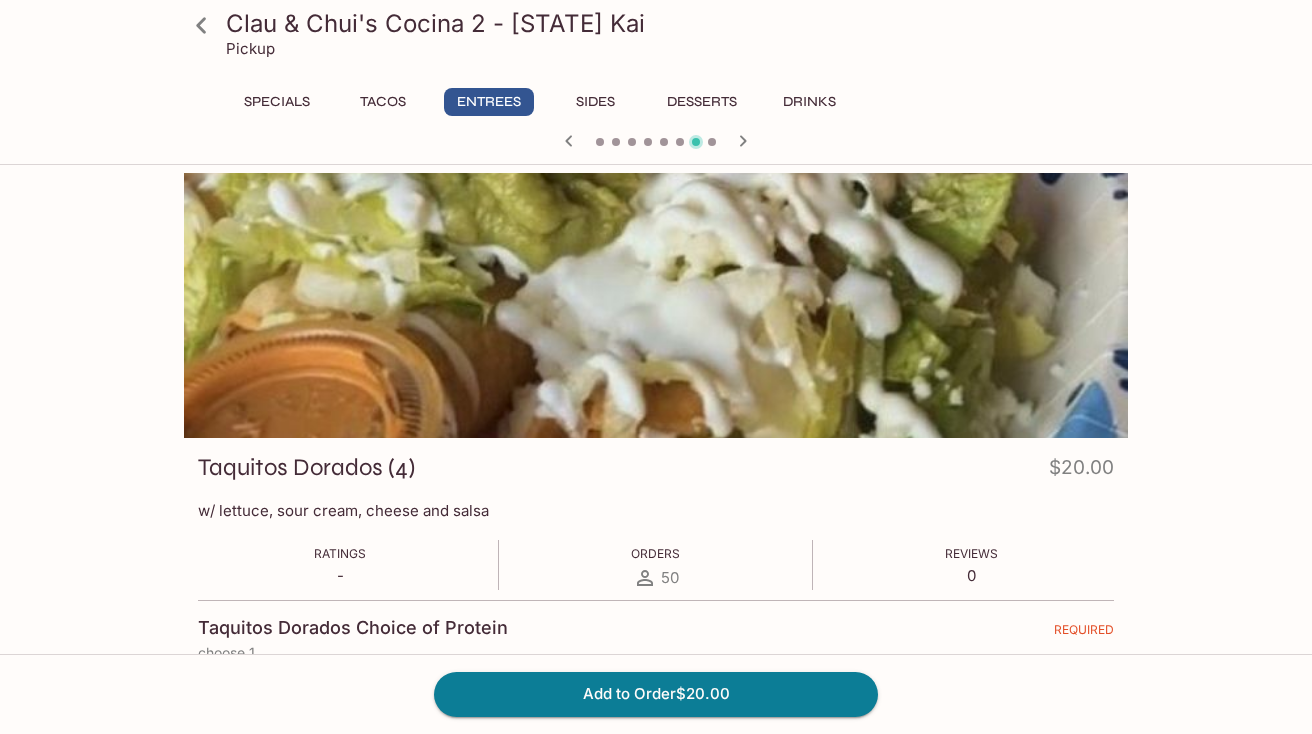 click 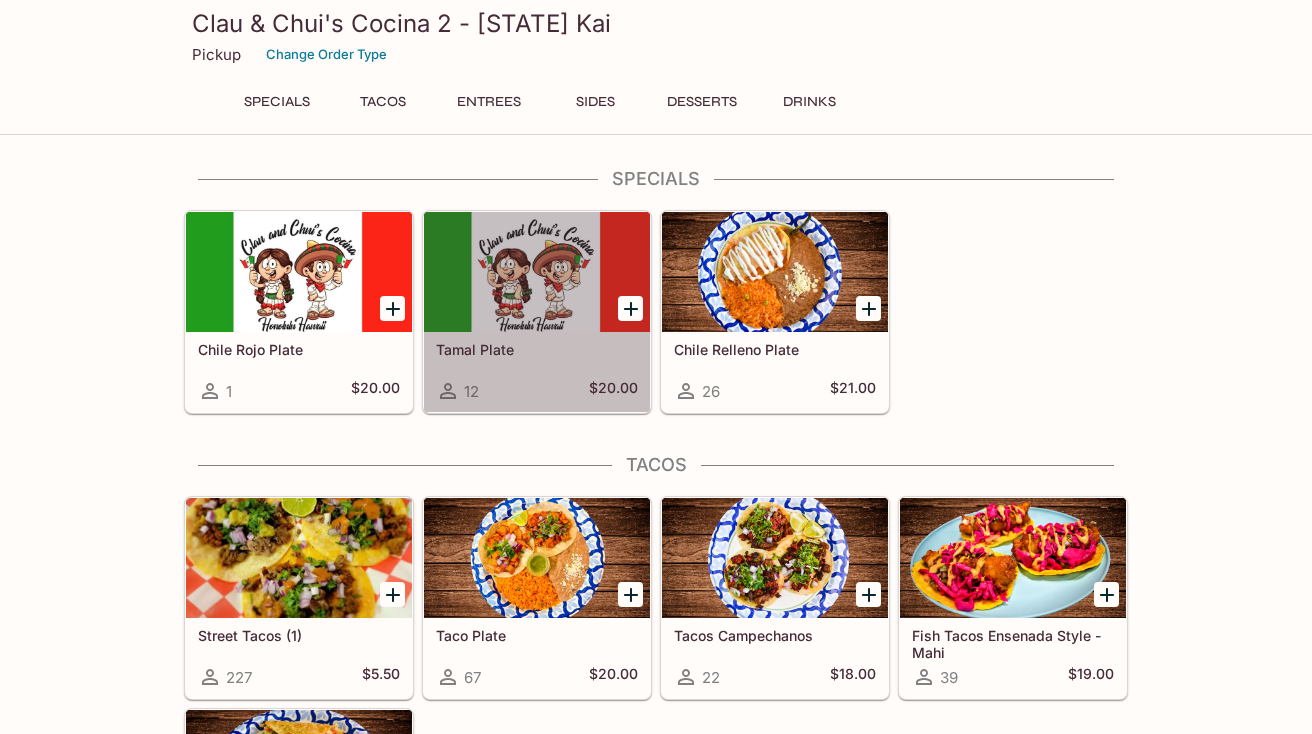 click at bounding box center (537, 272) 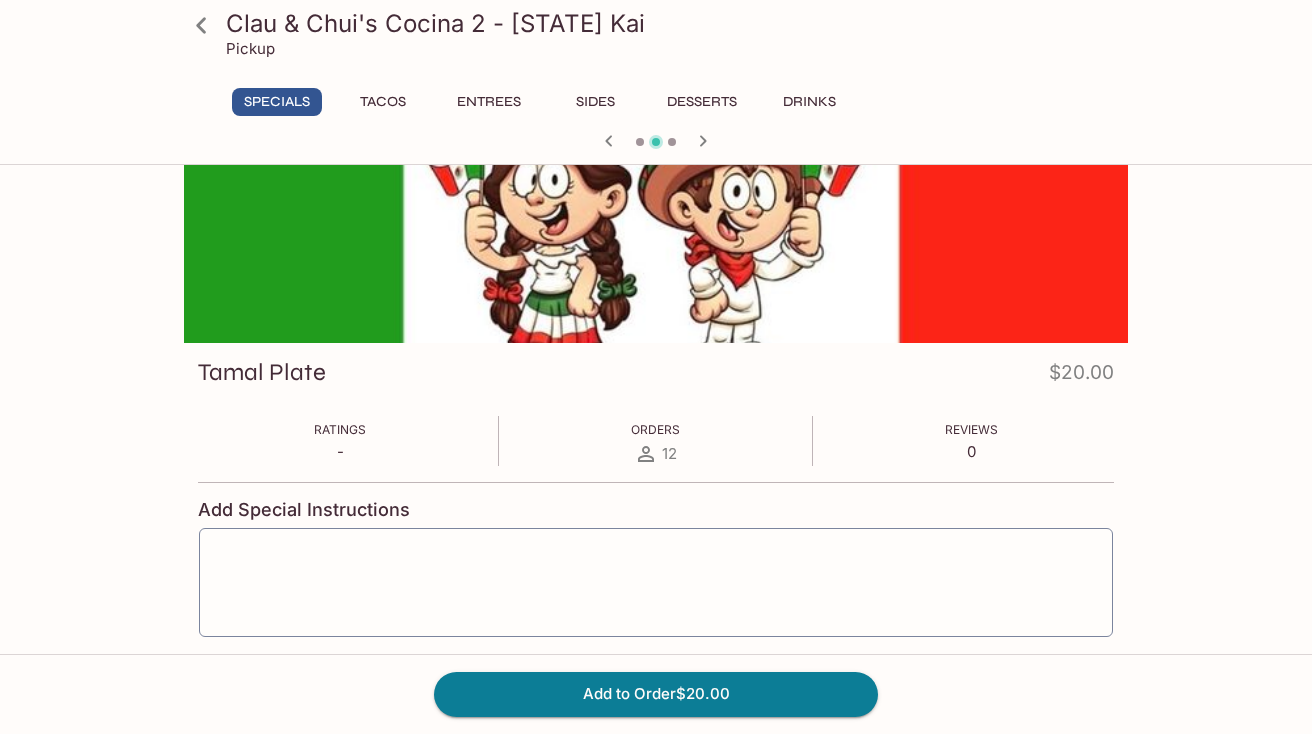 scroll, scrollTop: 0, scrollLeft: 0, axis: both 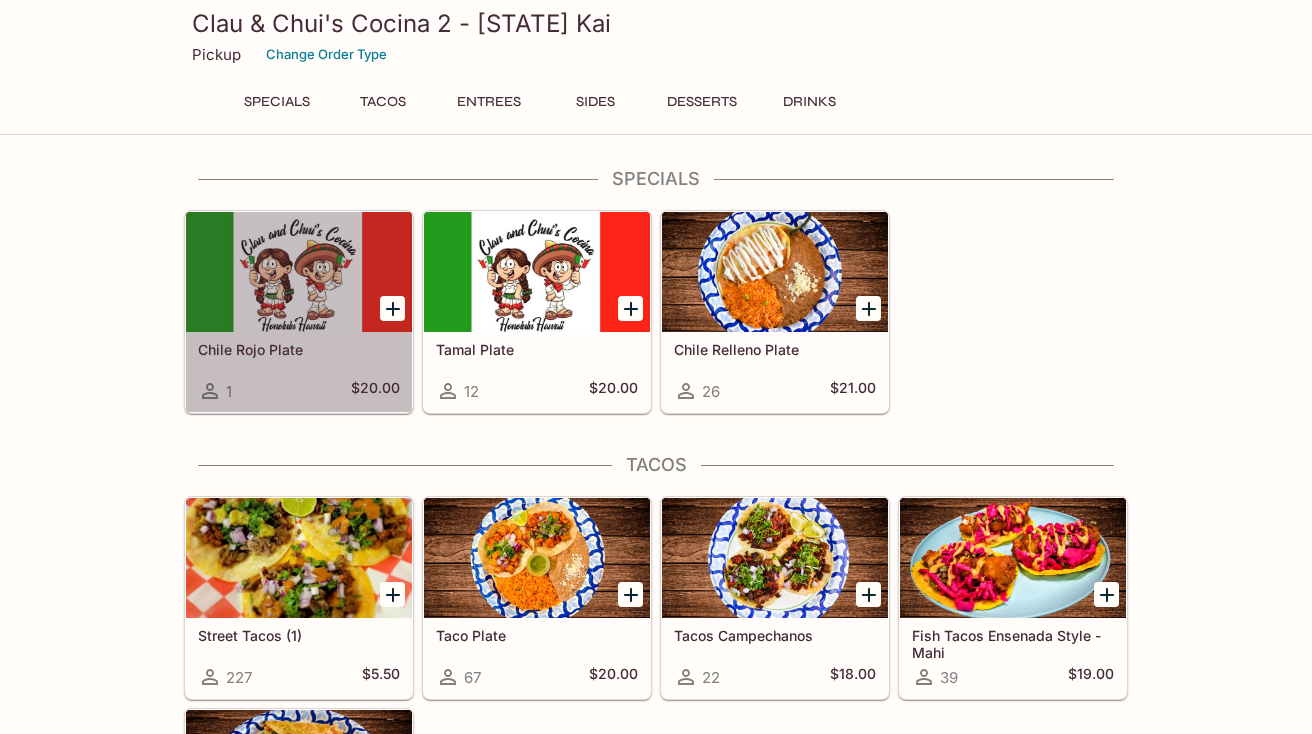 click at bounding box center [299, 272] 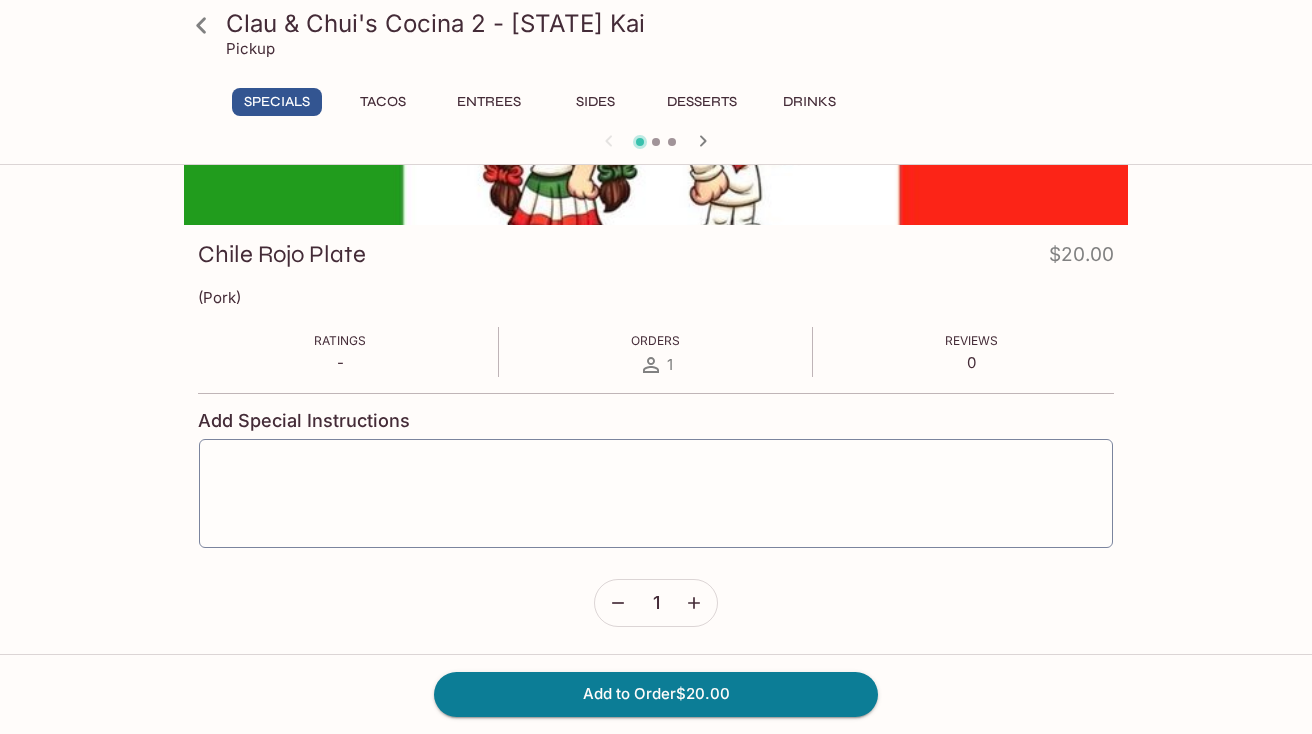 scroll, scrollTop: 216, scrollLeft: 0, axis: vertical 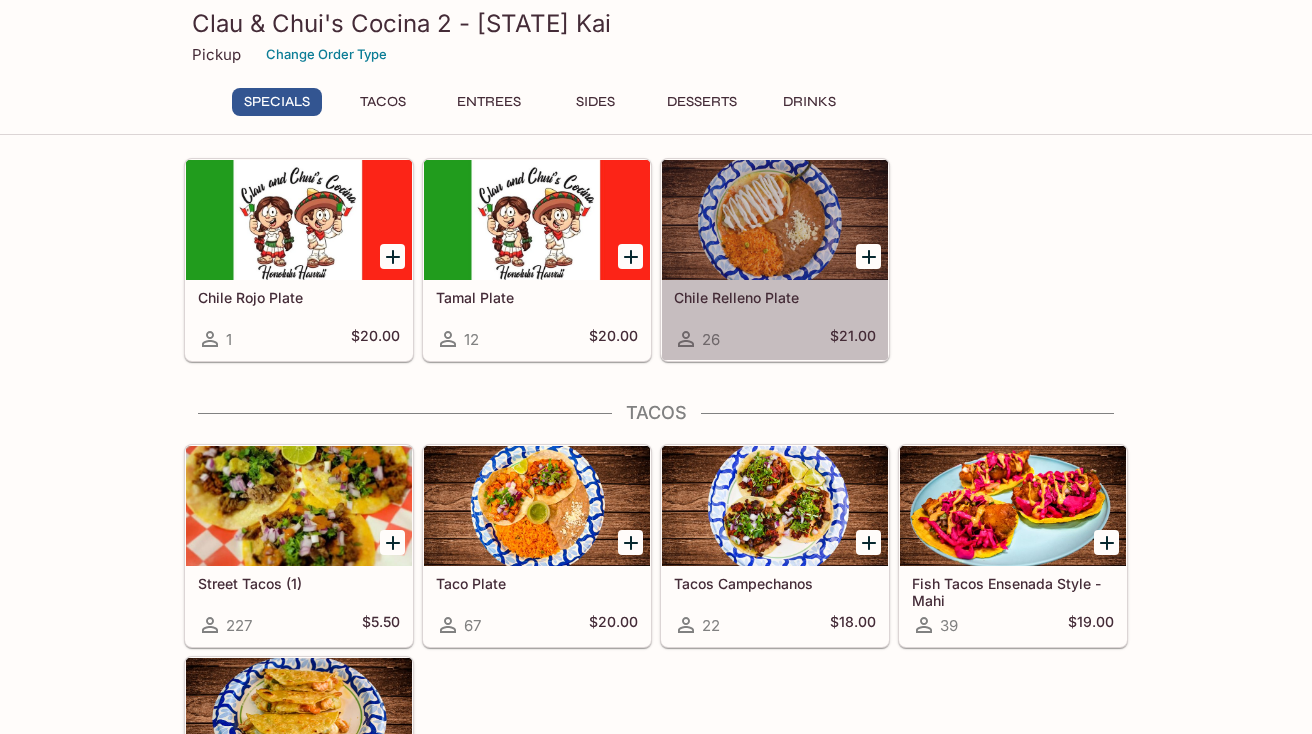 click at bounding box center (775, 220) 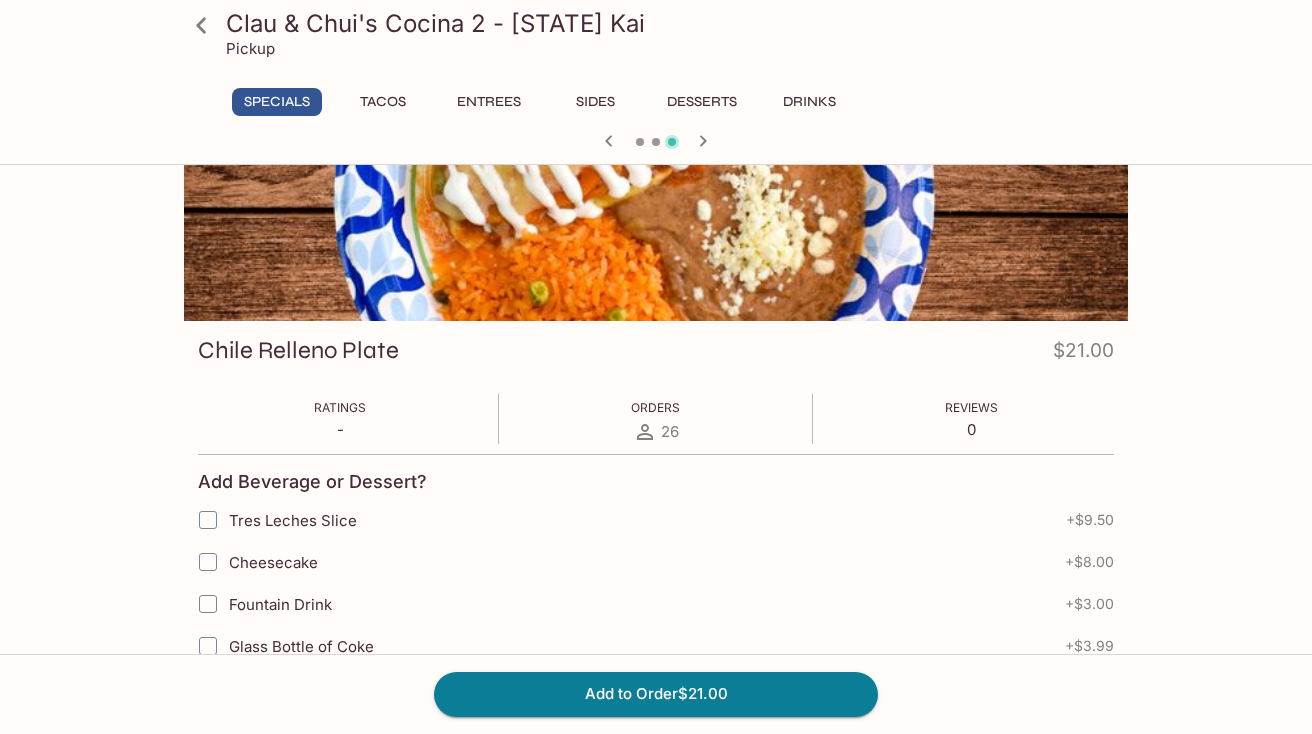 scroll, scrollTop: 152, scrollLeft: 0, axis: vertical 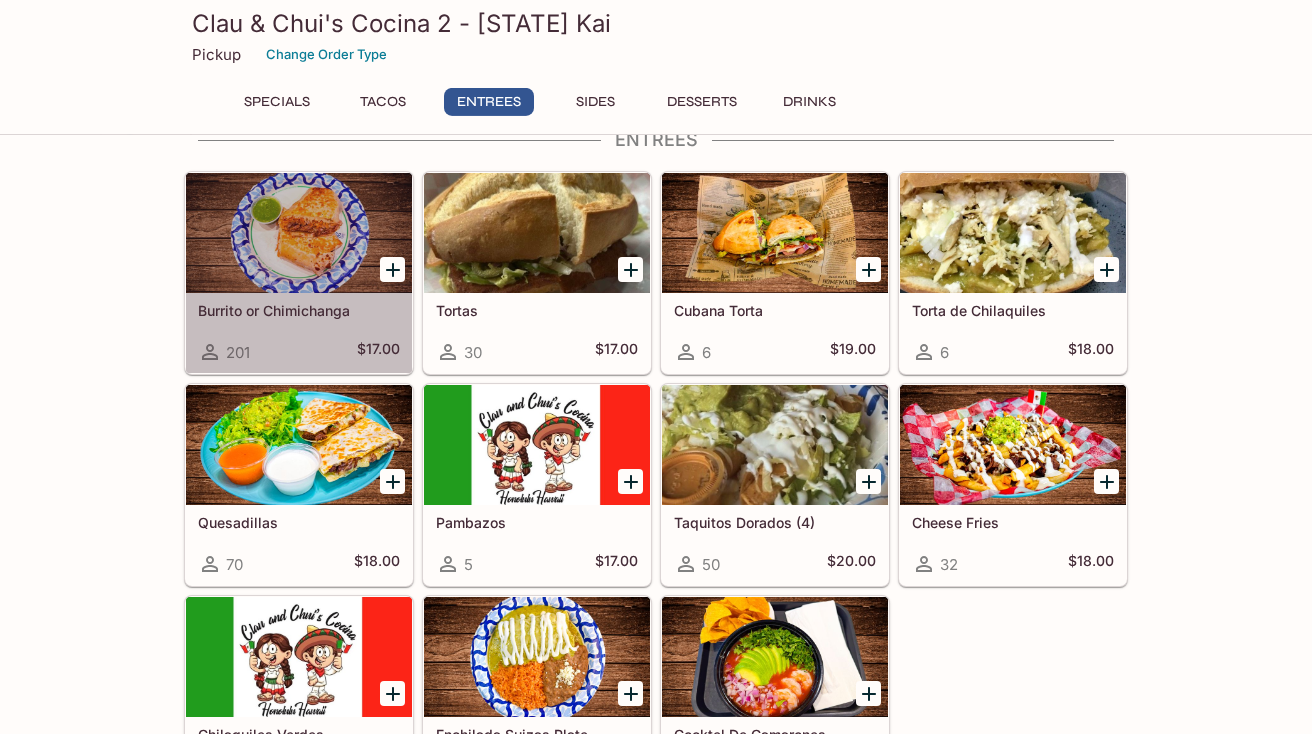click on "Burrito or Chimichanga 201 $17.00" at bounding box center [299, 333] 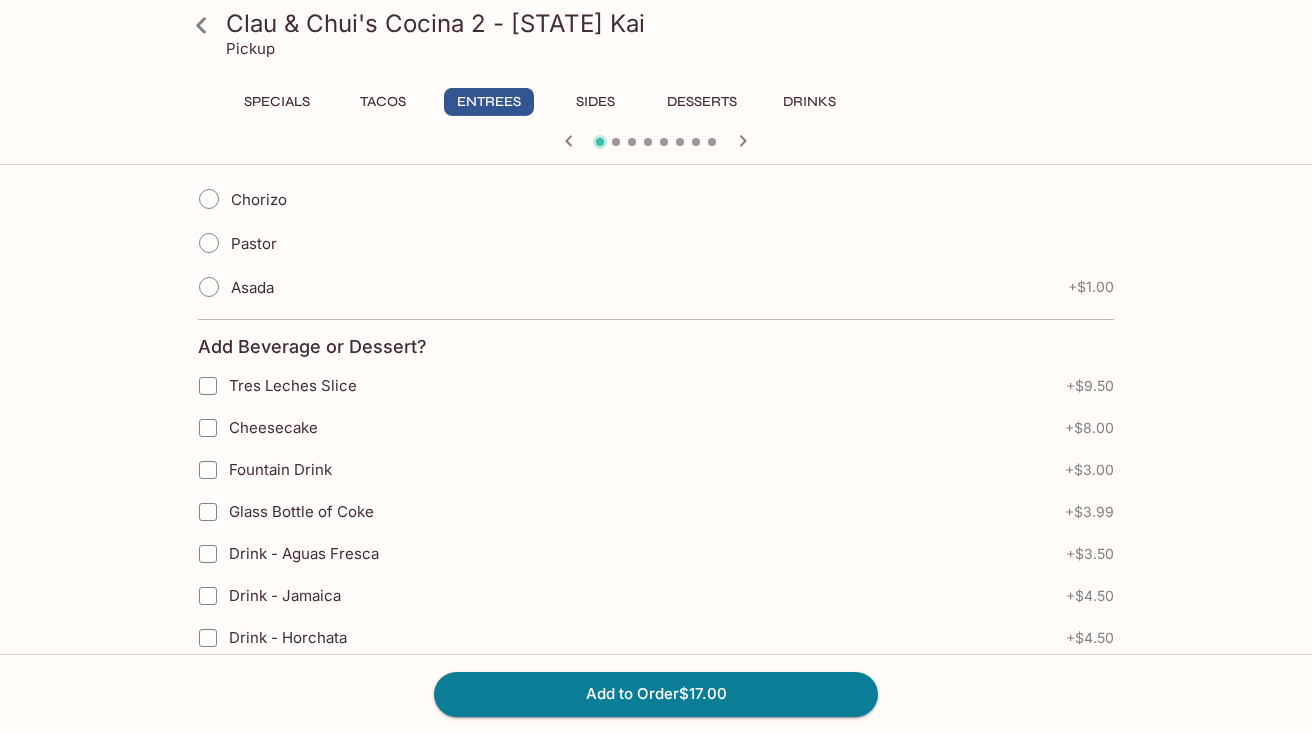 scroll, scrollTop: 759, scrollLeft: 0, axis: vertical 